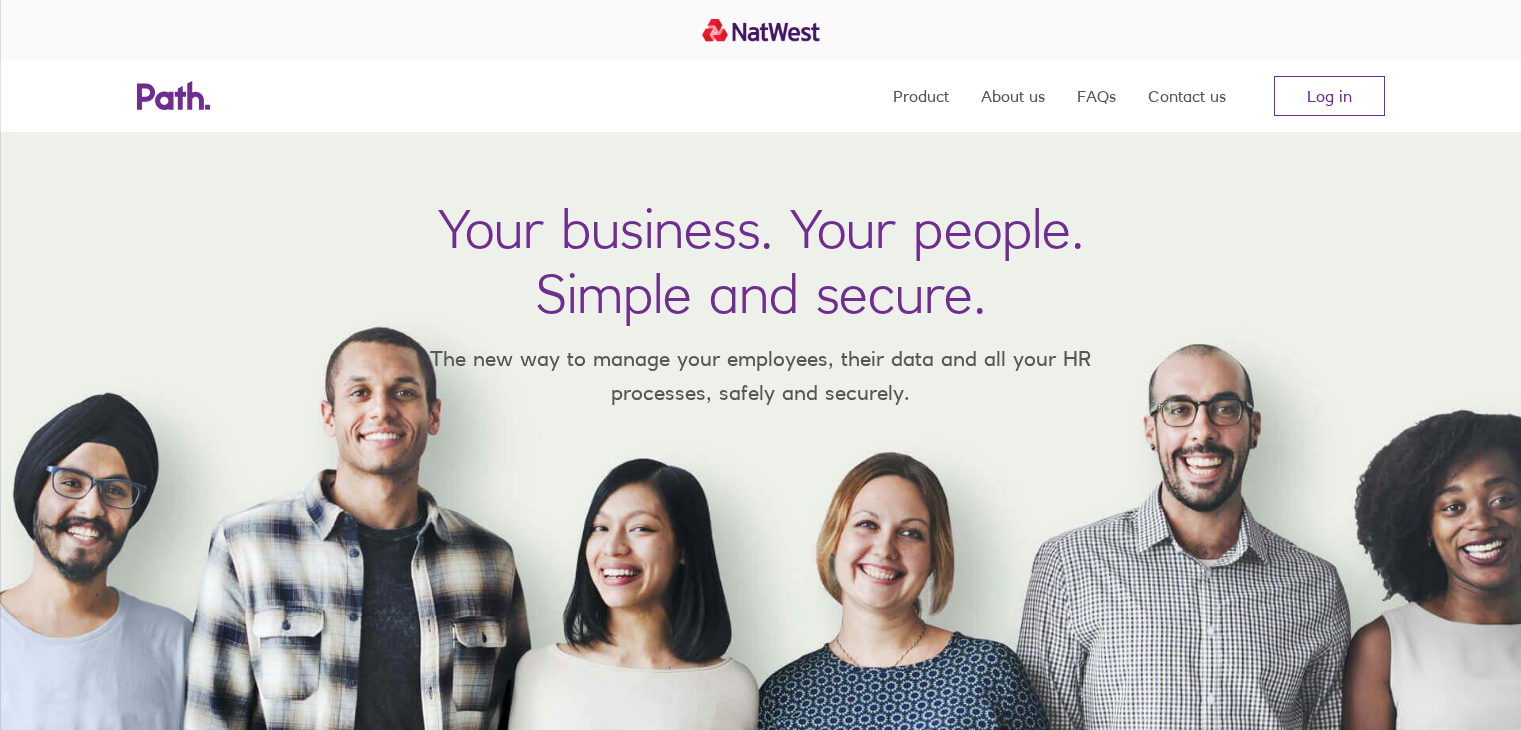 scroll, scrollTop: 0, scrollLeft: 0, axis: both 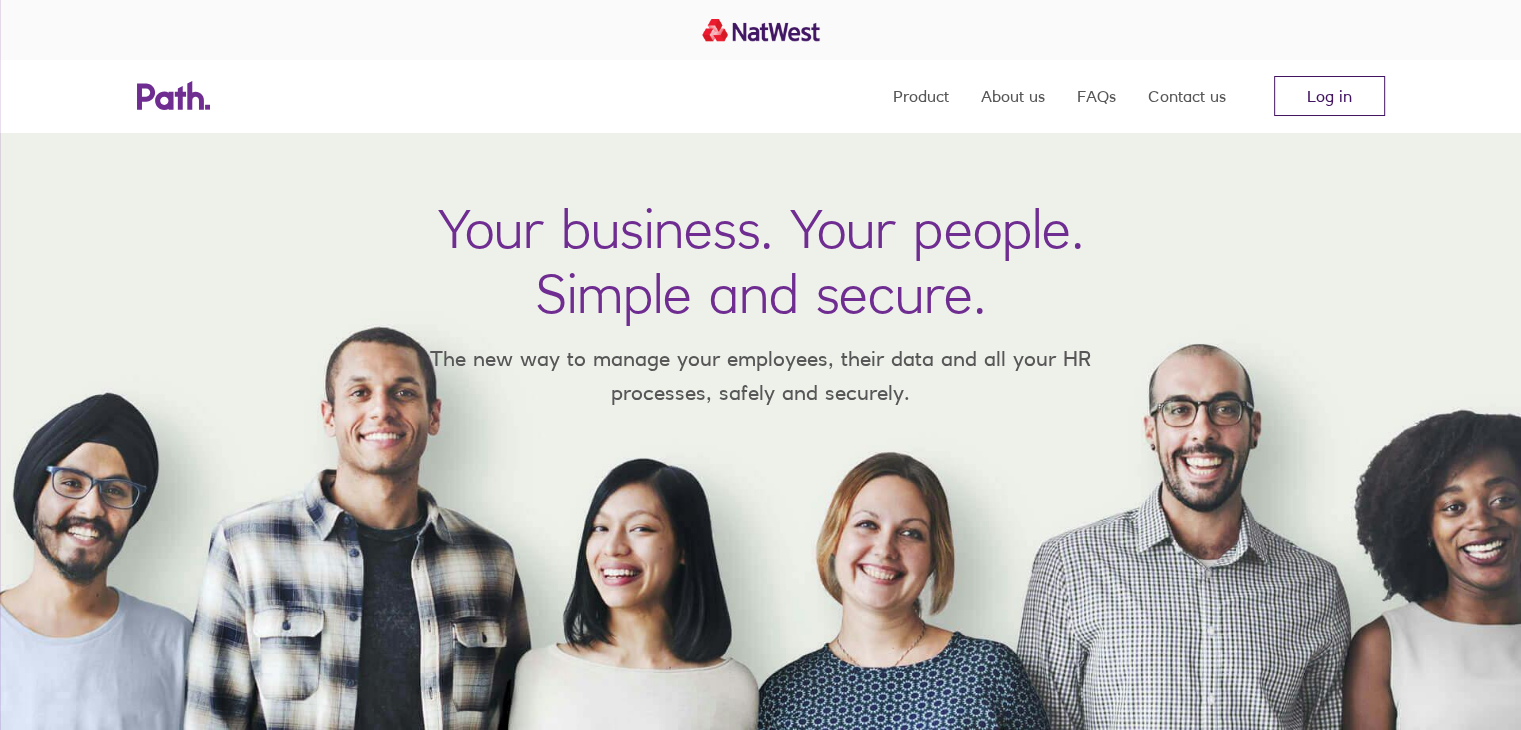 click on "Log in" at bounding box center (1329, 96) 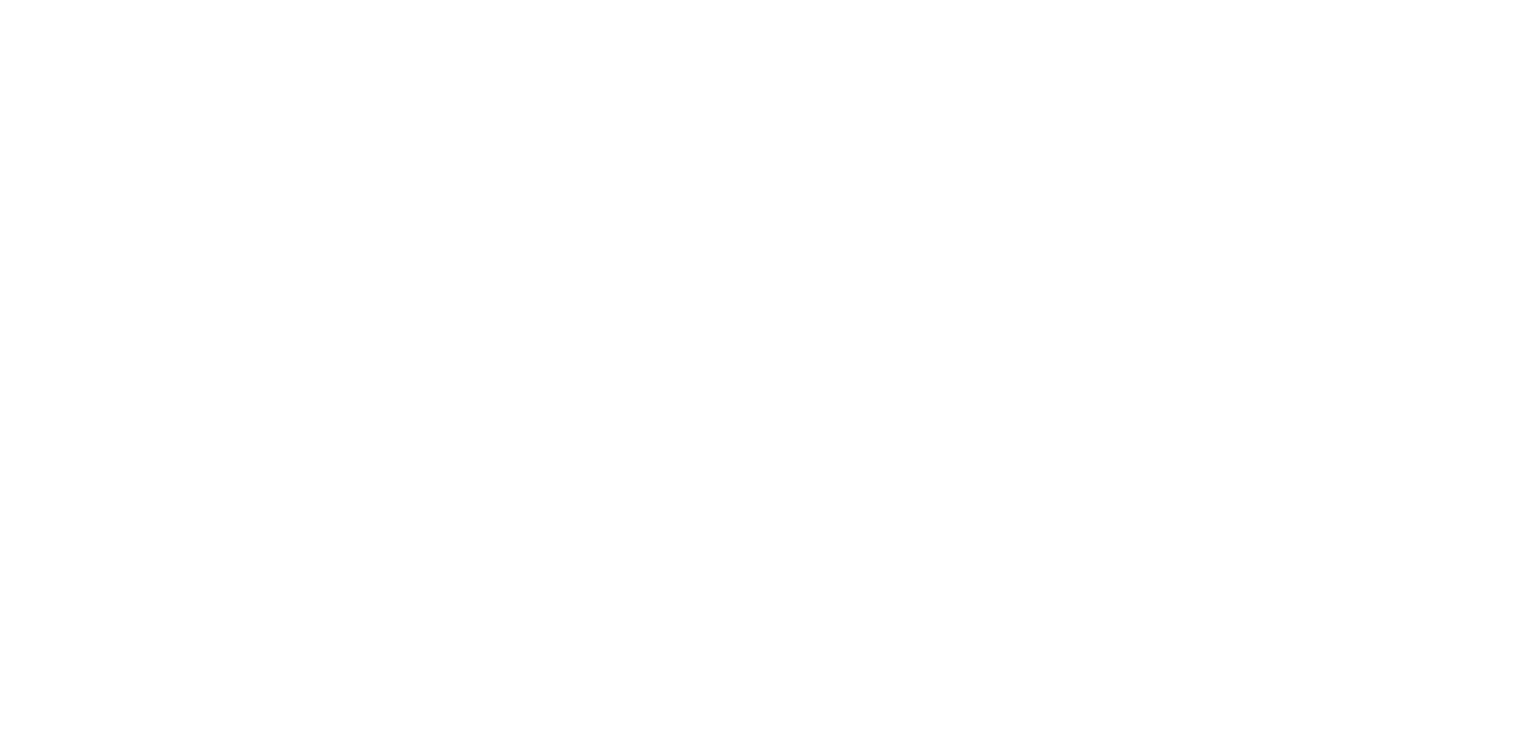 scroll, scrollTop: 0, scrollLeft: 0, axis: both 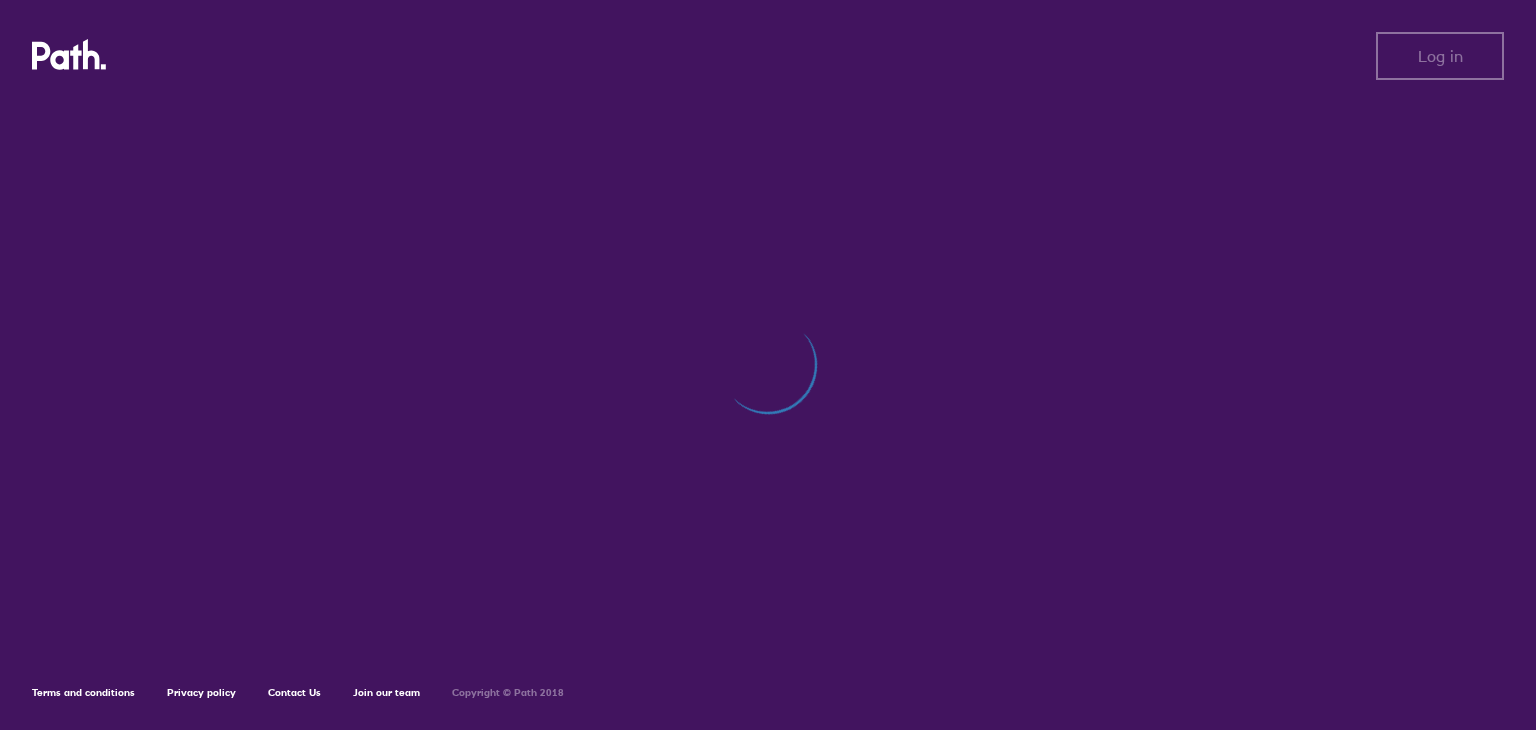 click at bounding box center (768, 375) 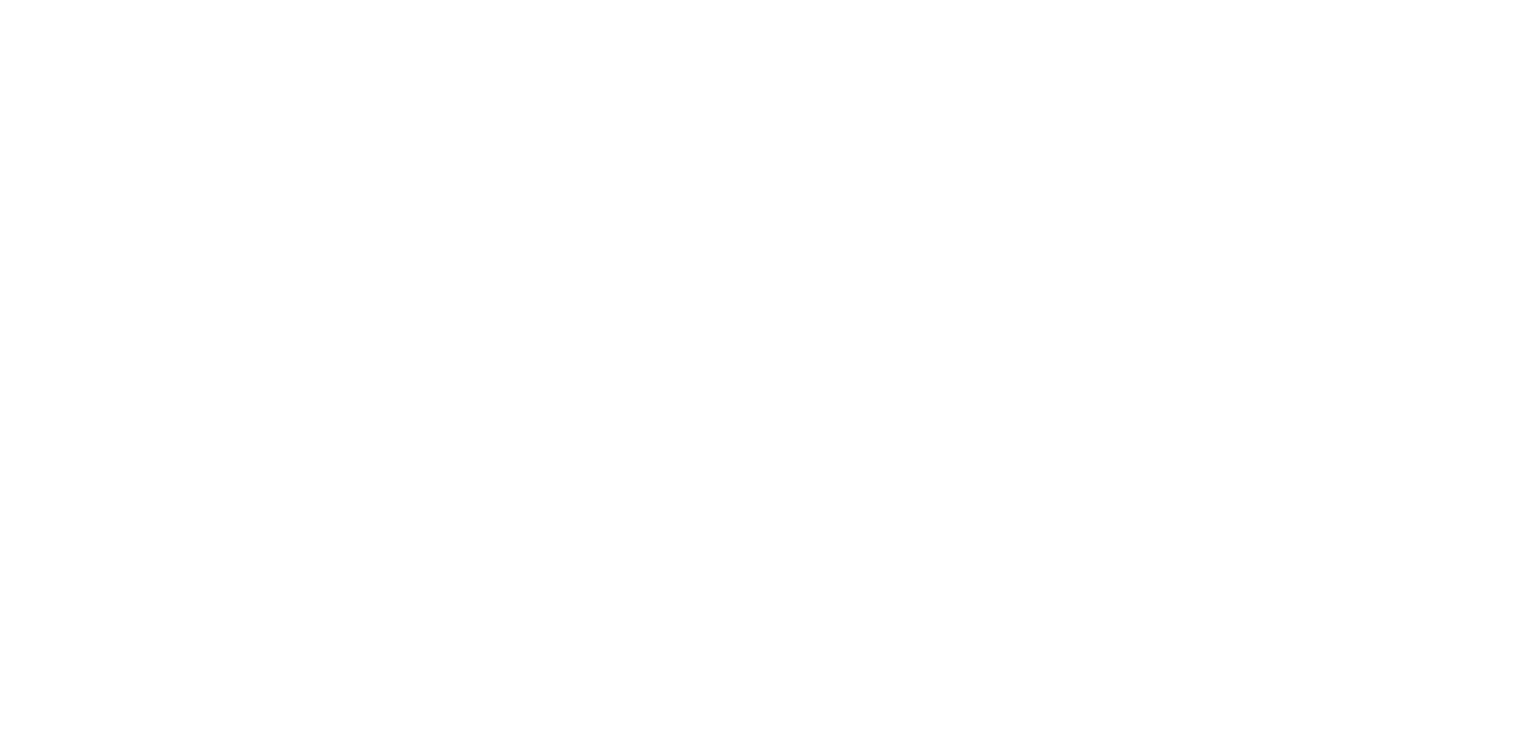 click at bounding box center (768, 365) 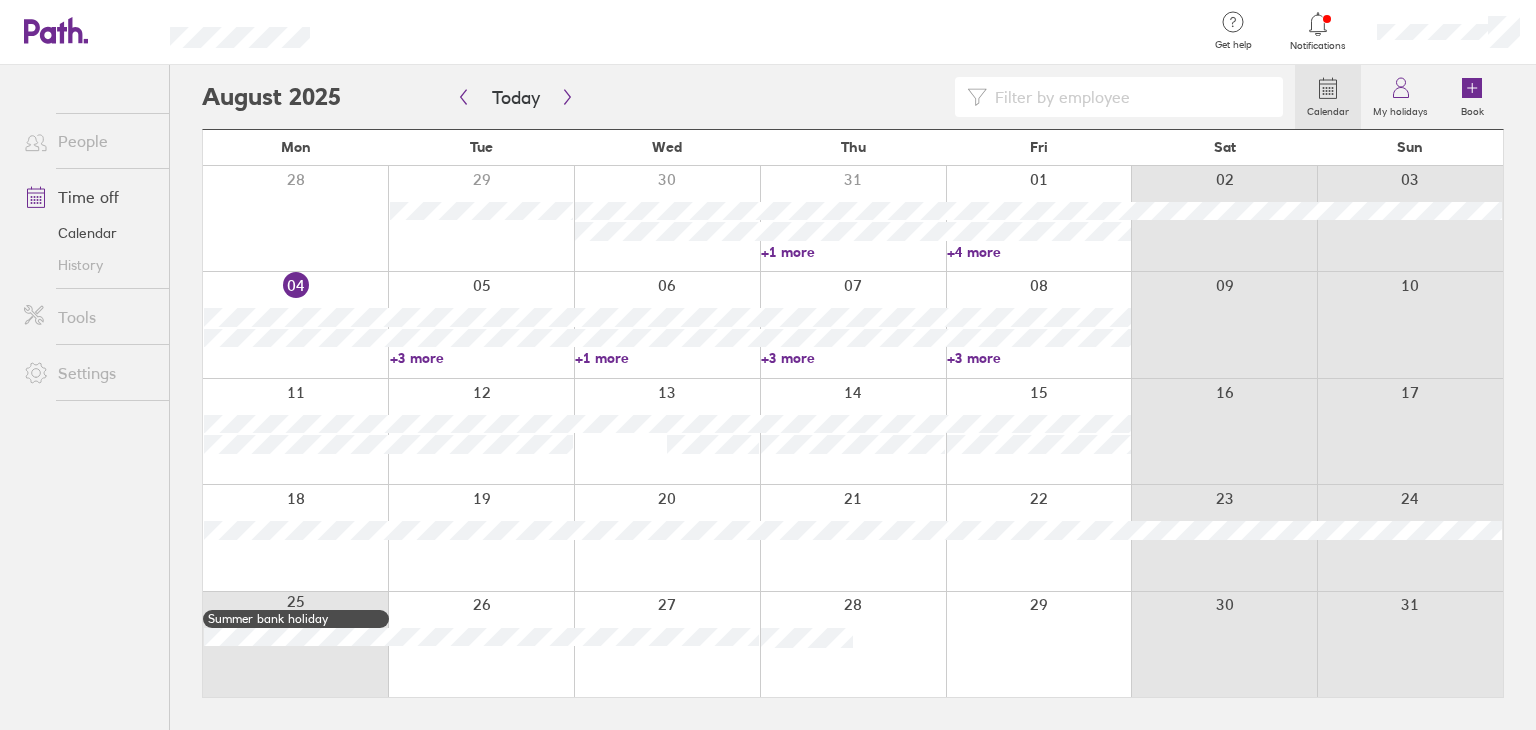 drag, startPoint x: 950, startPoint y: 506, endPoint x: 357, endPoint y: 397, distance: 602.9345 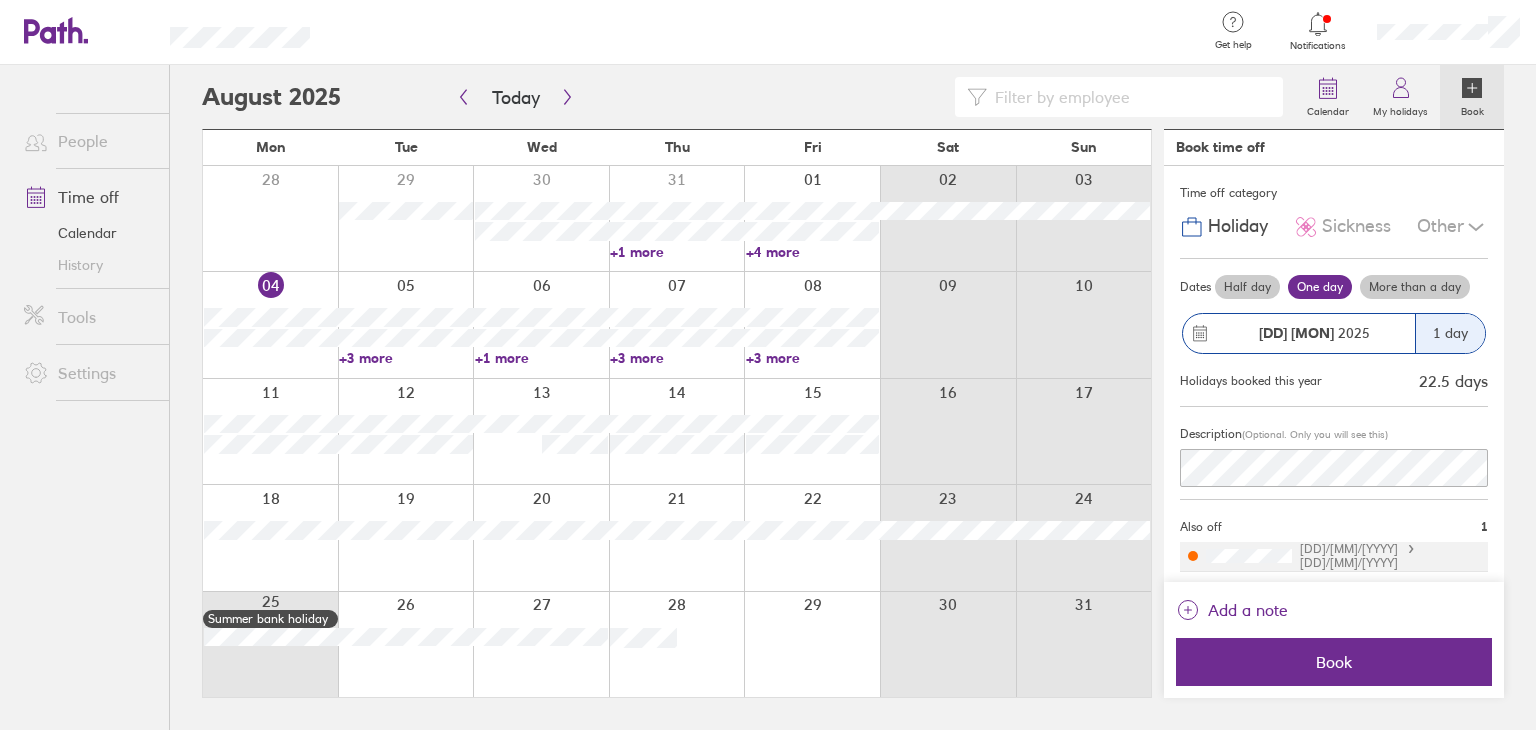 click at bounding box center (270, 431) 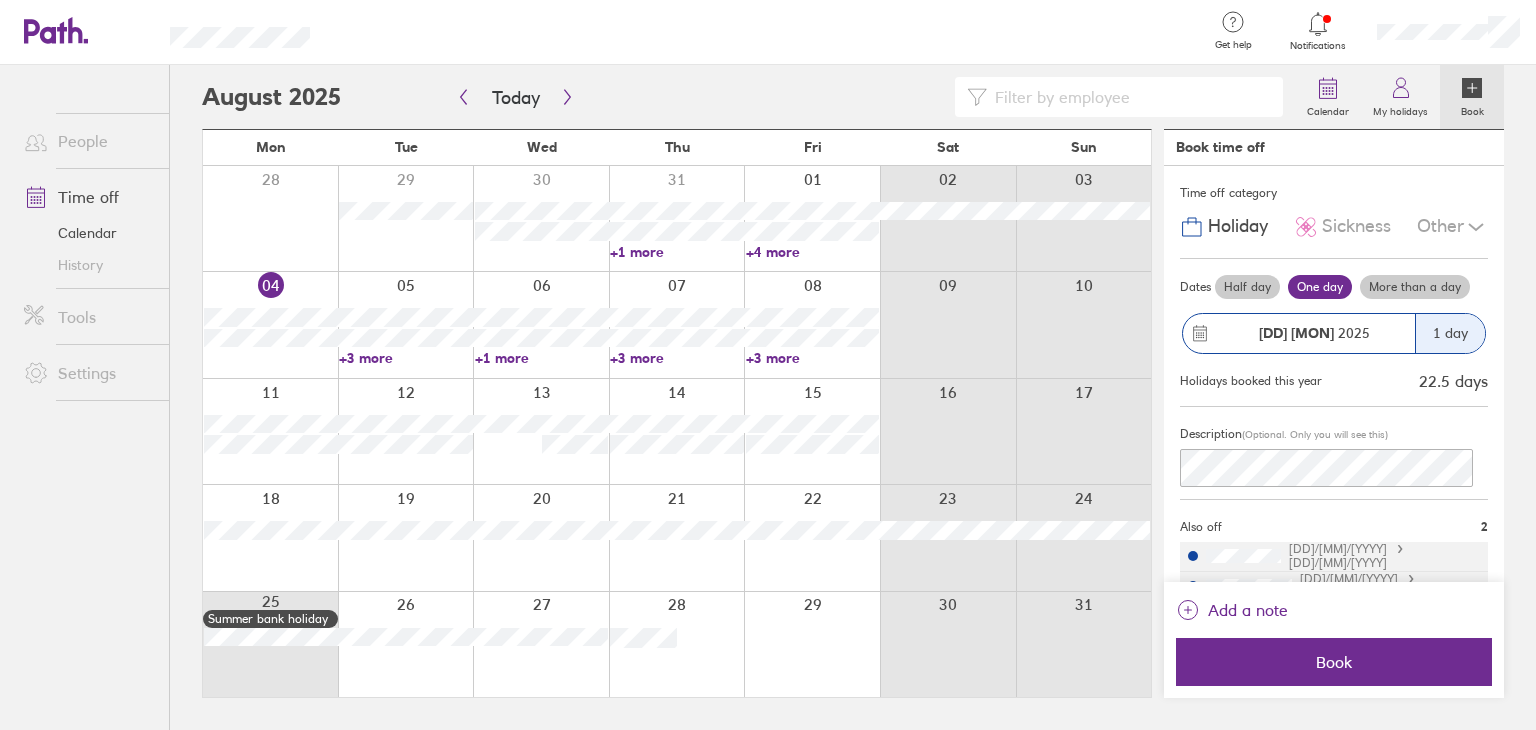 click 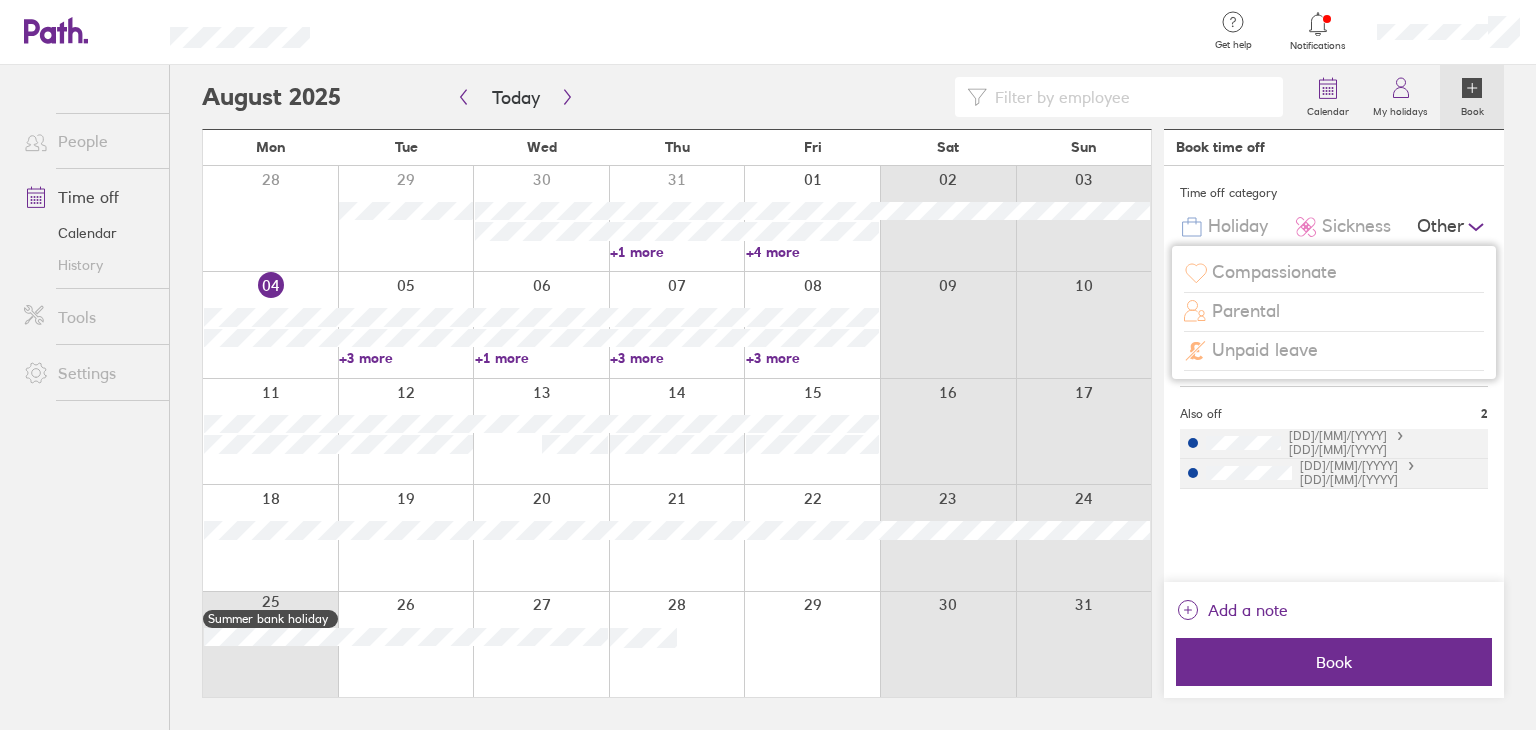 click on "Unpaid leave" at bounding box center (1265, 350) 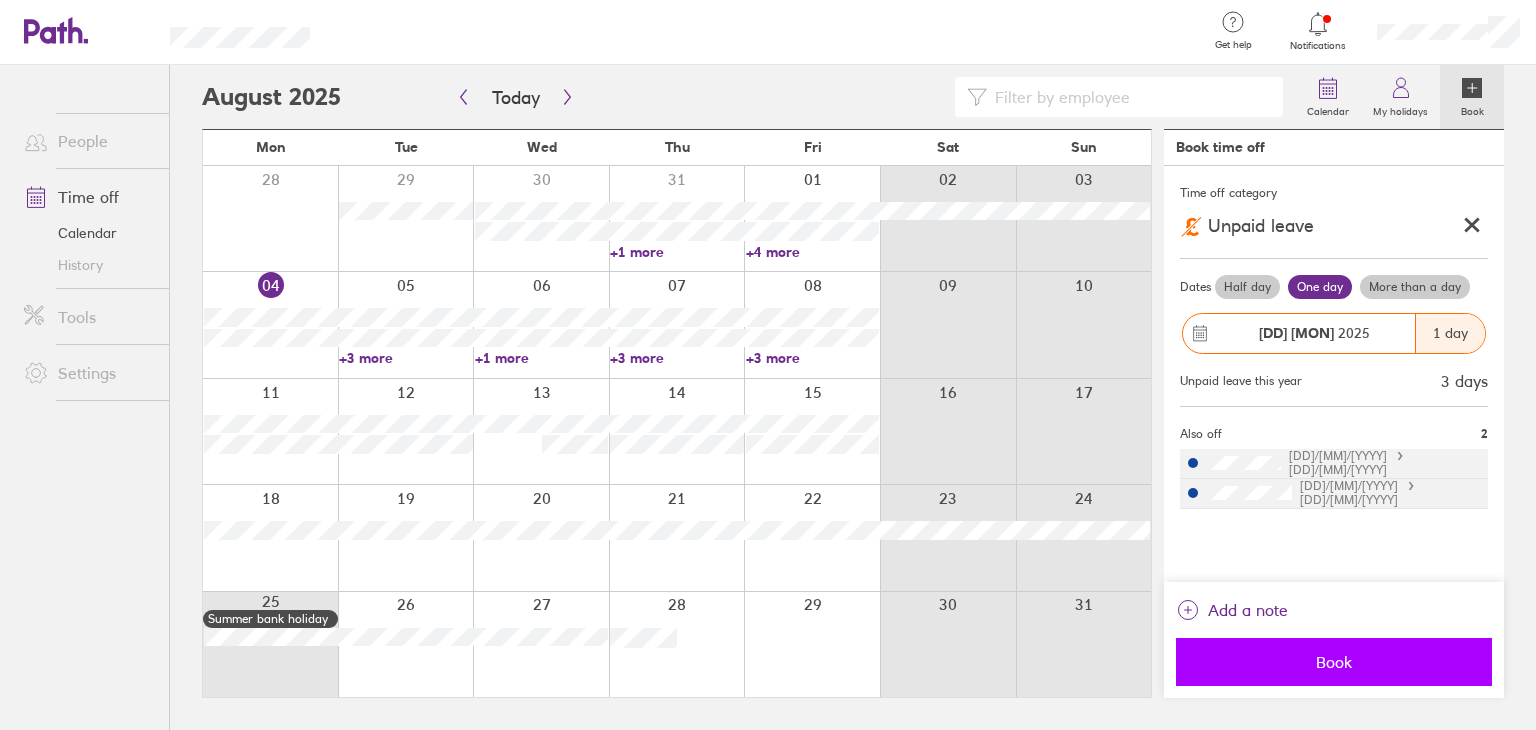 click on "Book" at bounding box center (1334, 662) 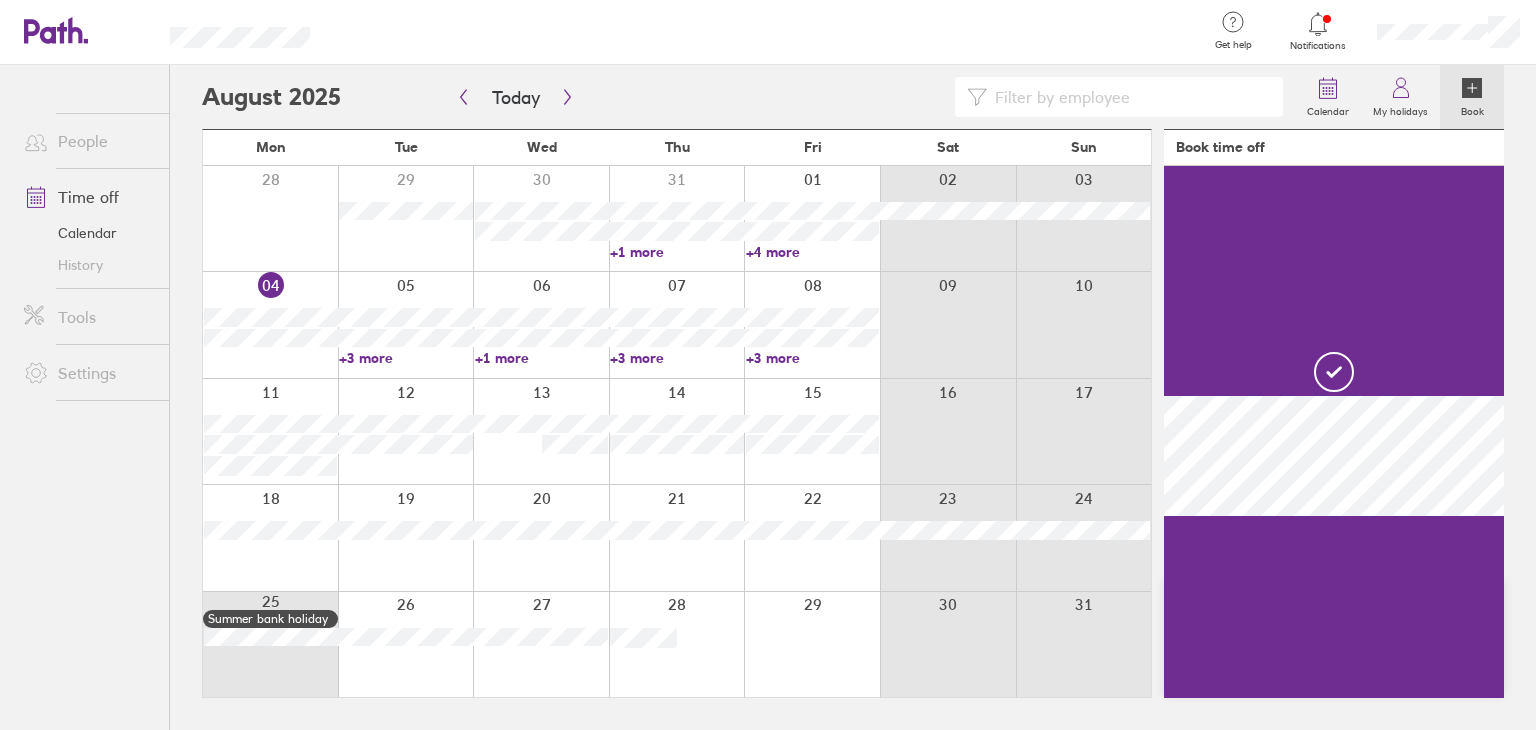 click at bounding box center (677, 431) 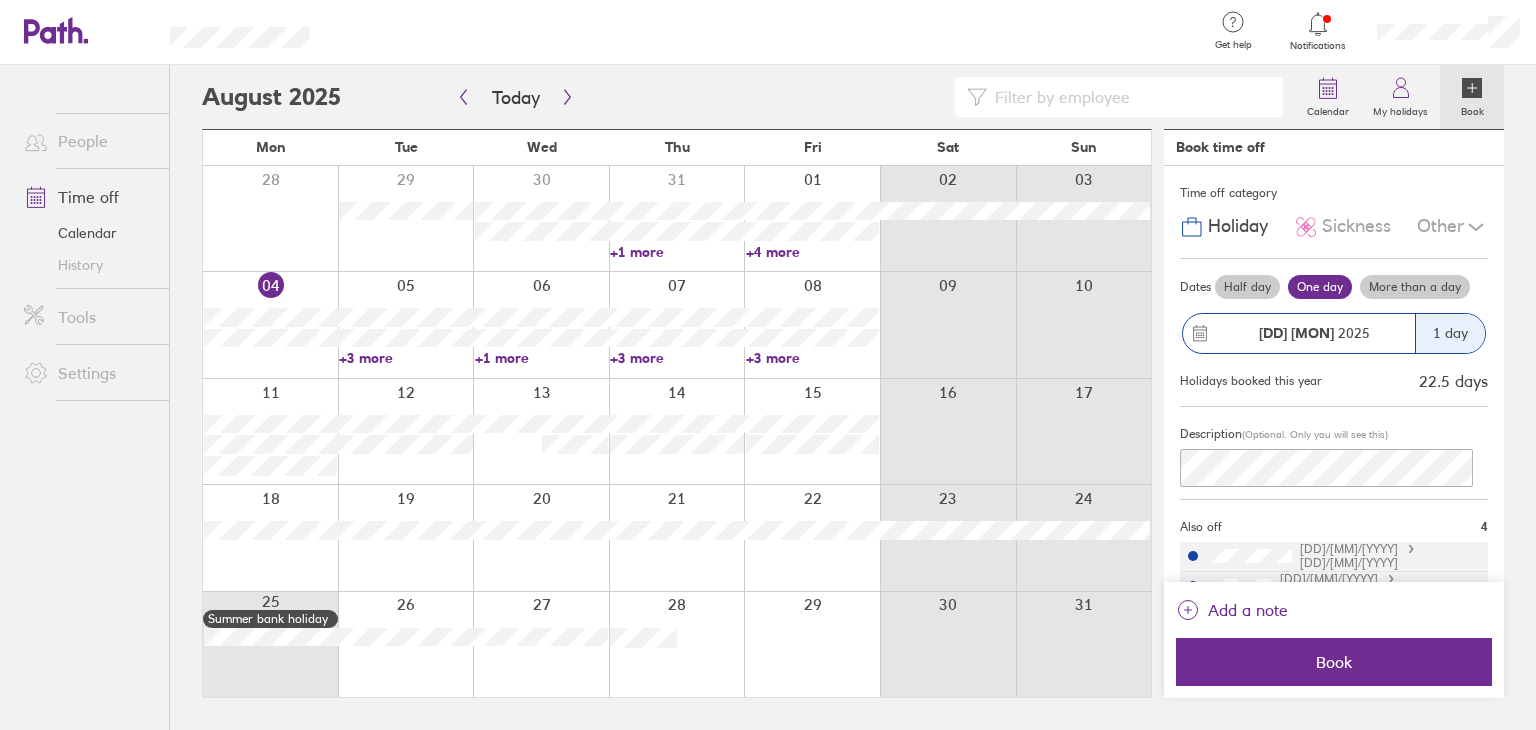 click at bounding box center (677, 431) 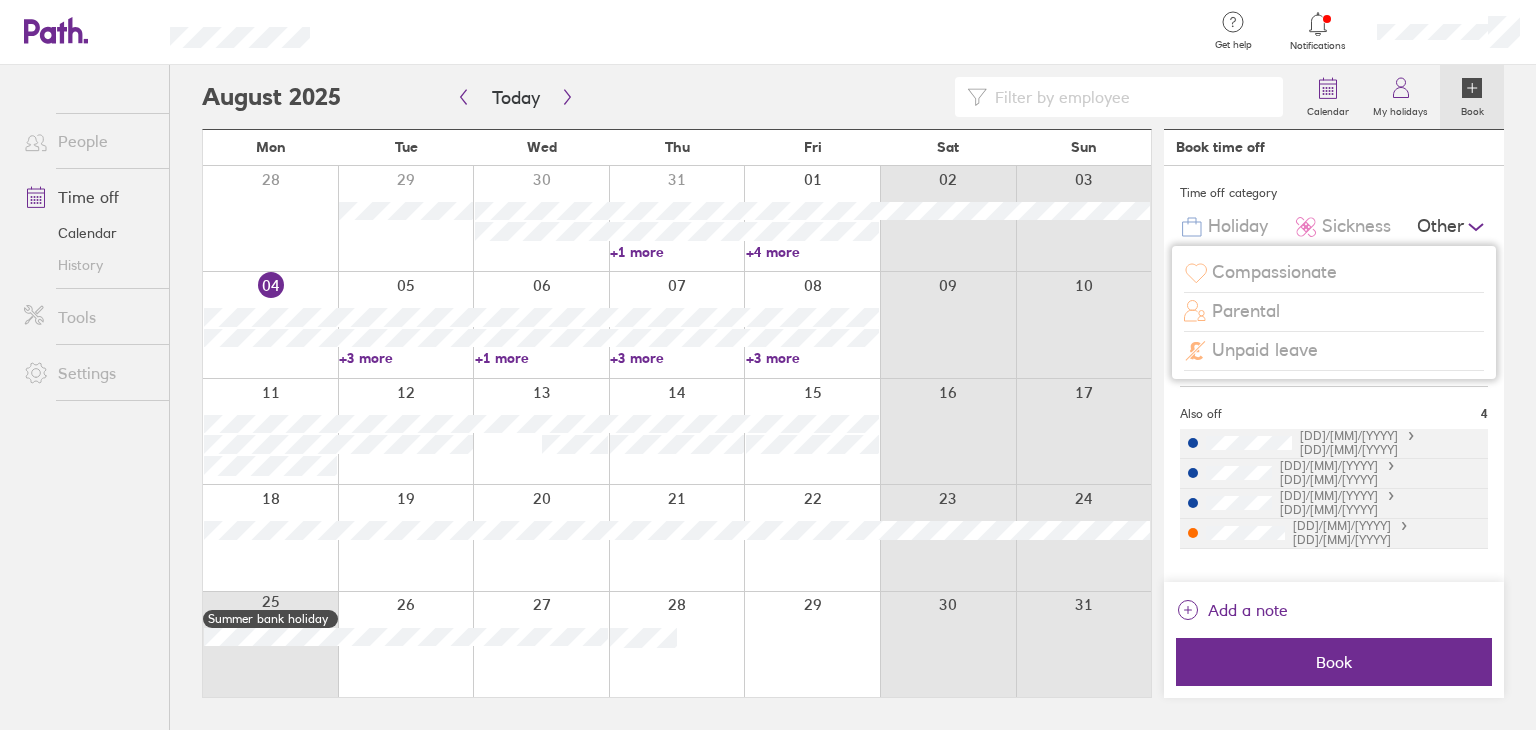 click on "Unpaid leave" at bounding box center [1265, 350] 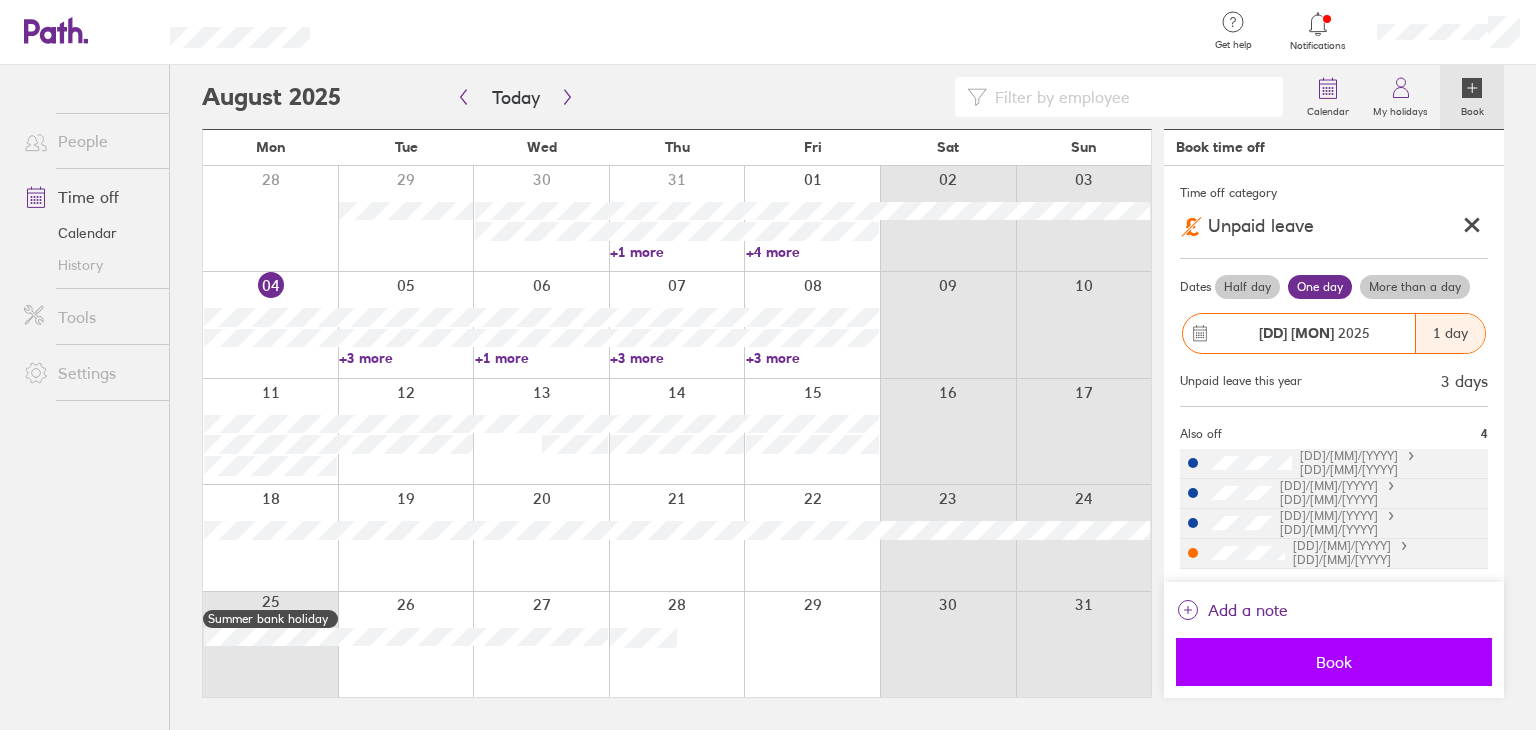 click on "Book" at bounding box center (1334, 662) 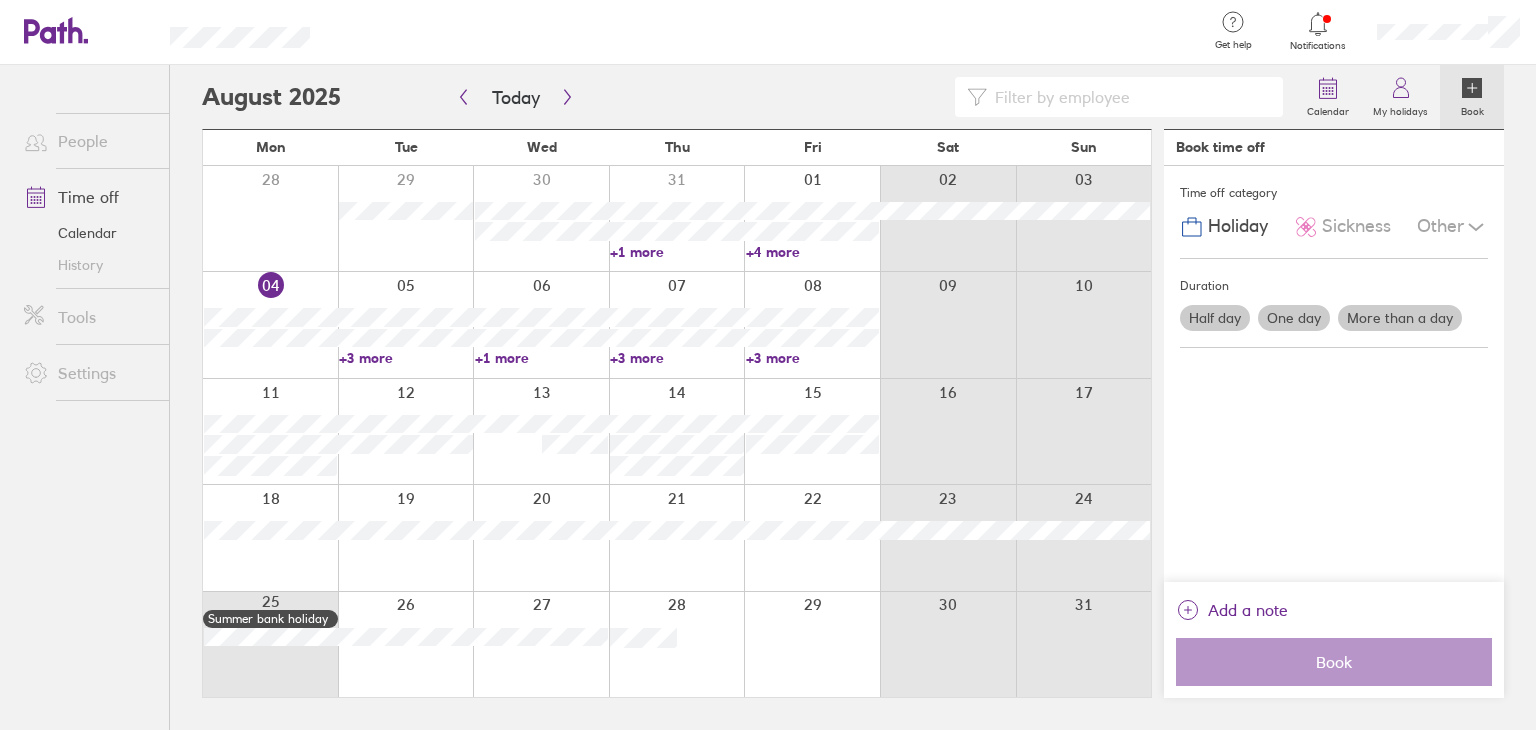 click at bounding box center [270, 431] 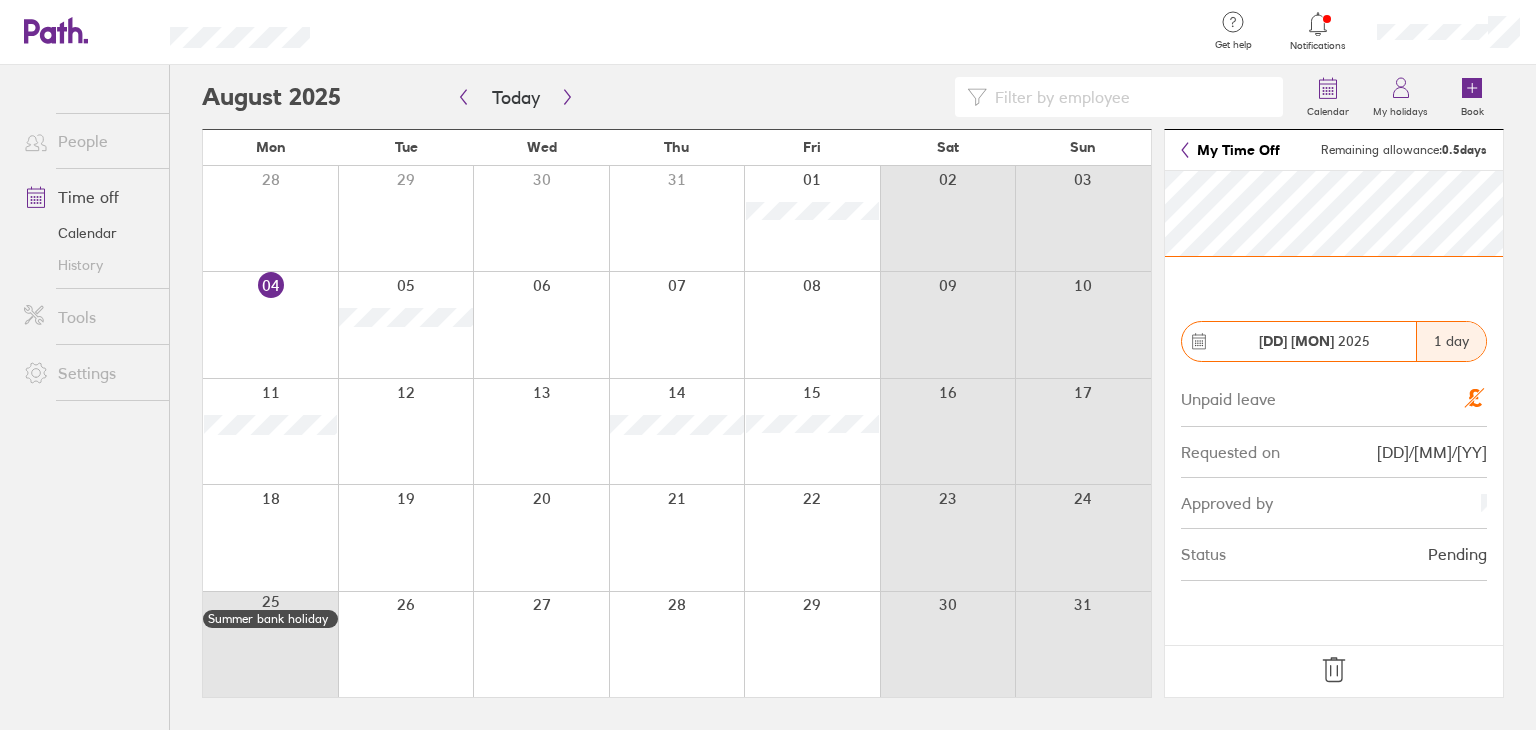 click 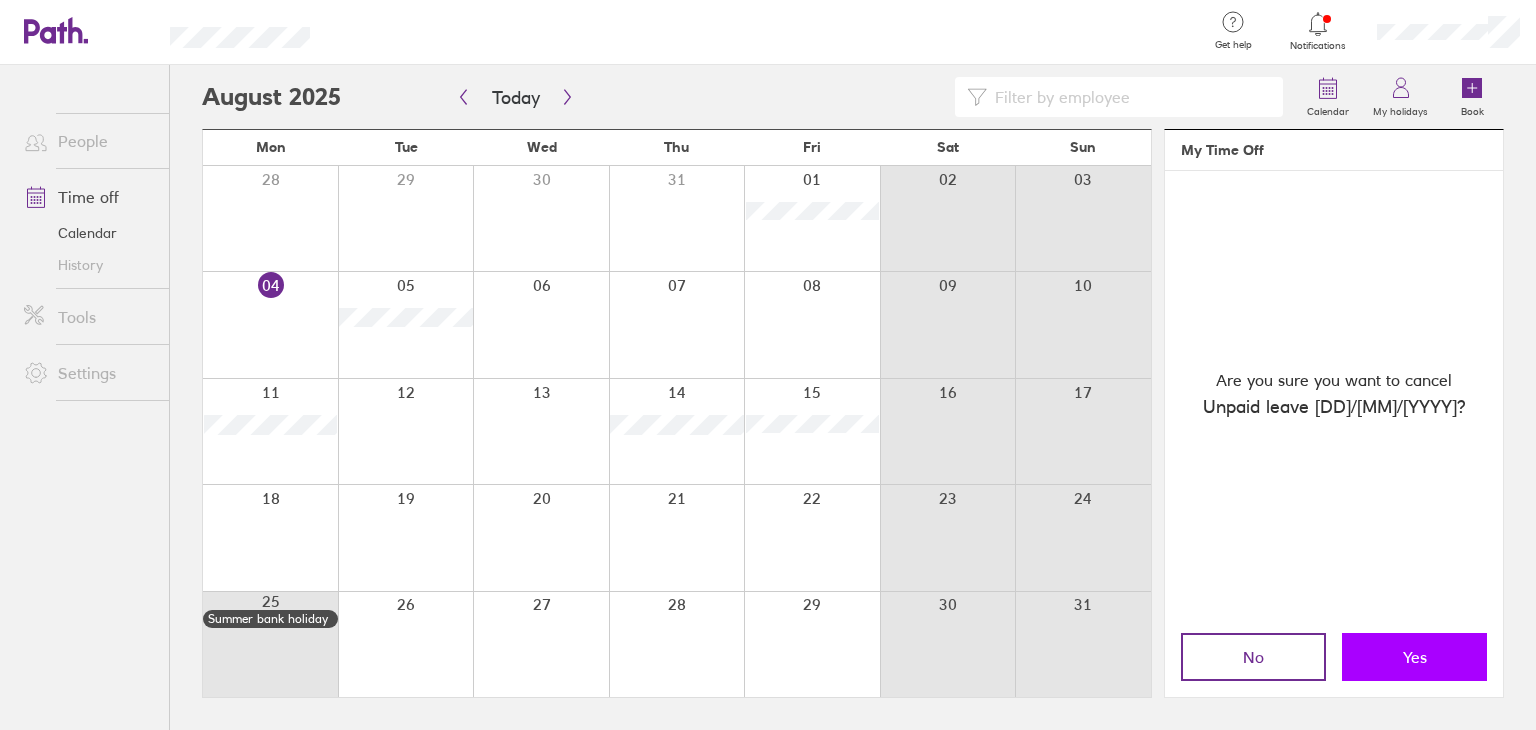 click on "Yes" at bounding box center (1414, 657) 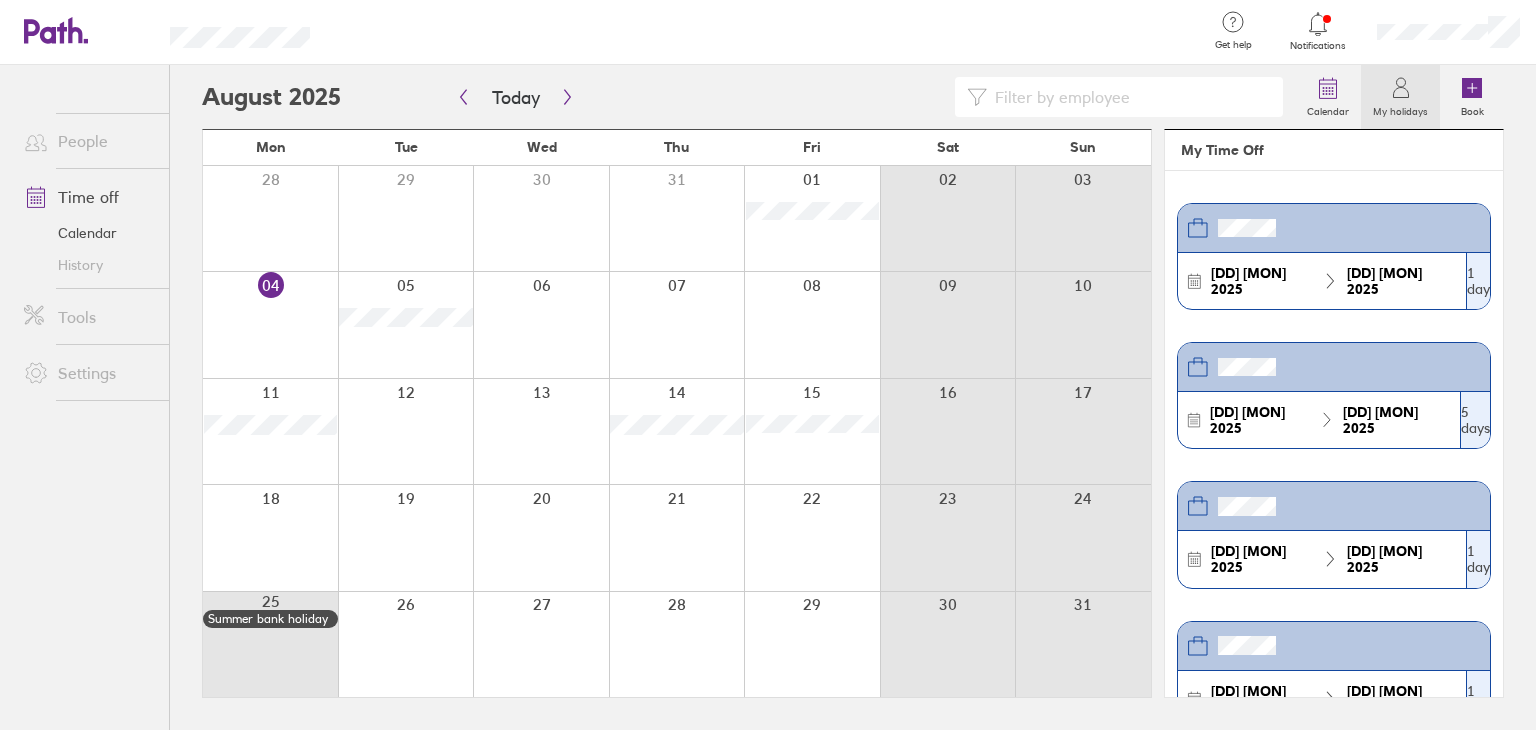 click at bounding box center [406, 431] 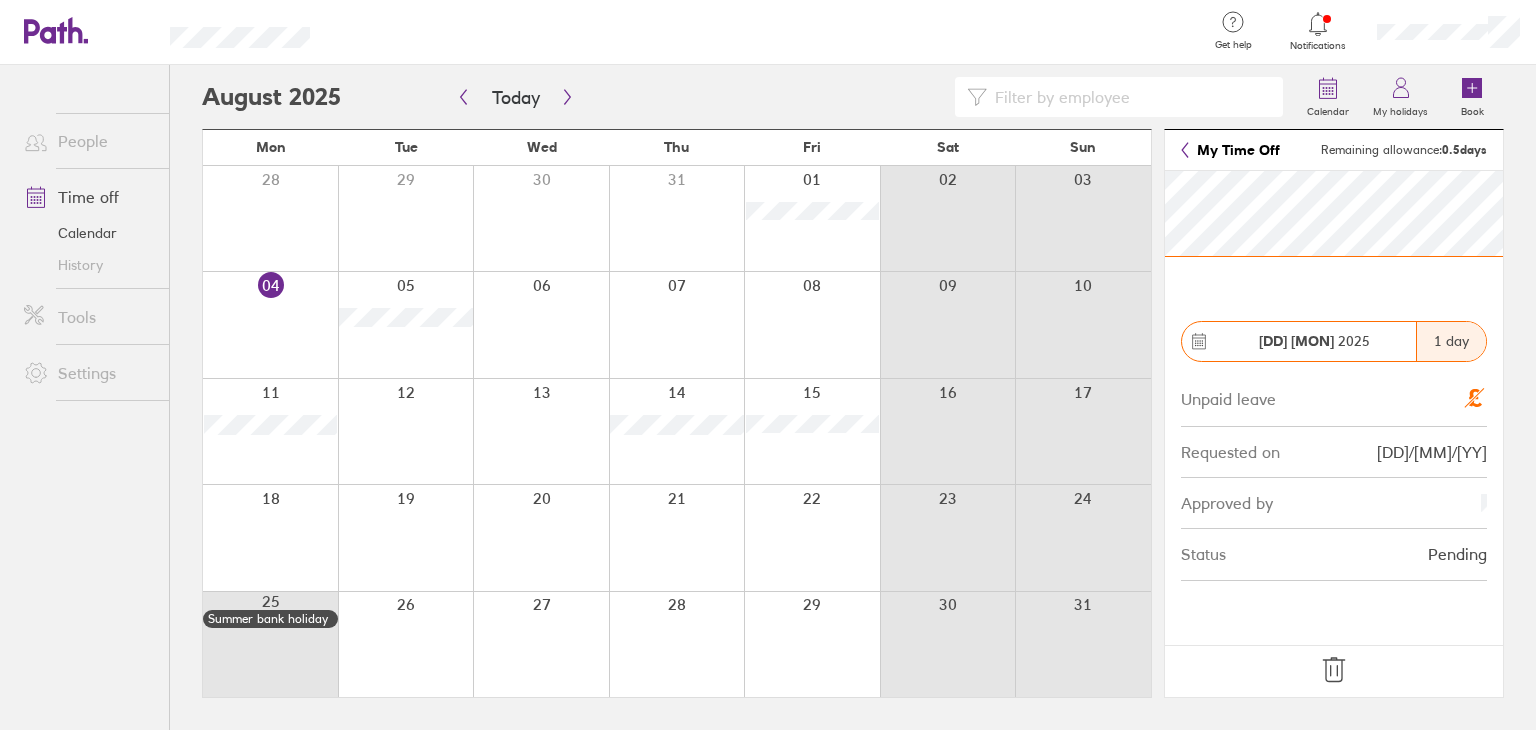 click 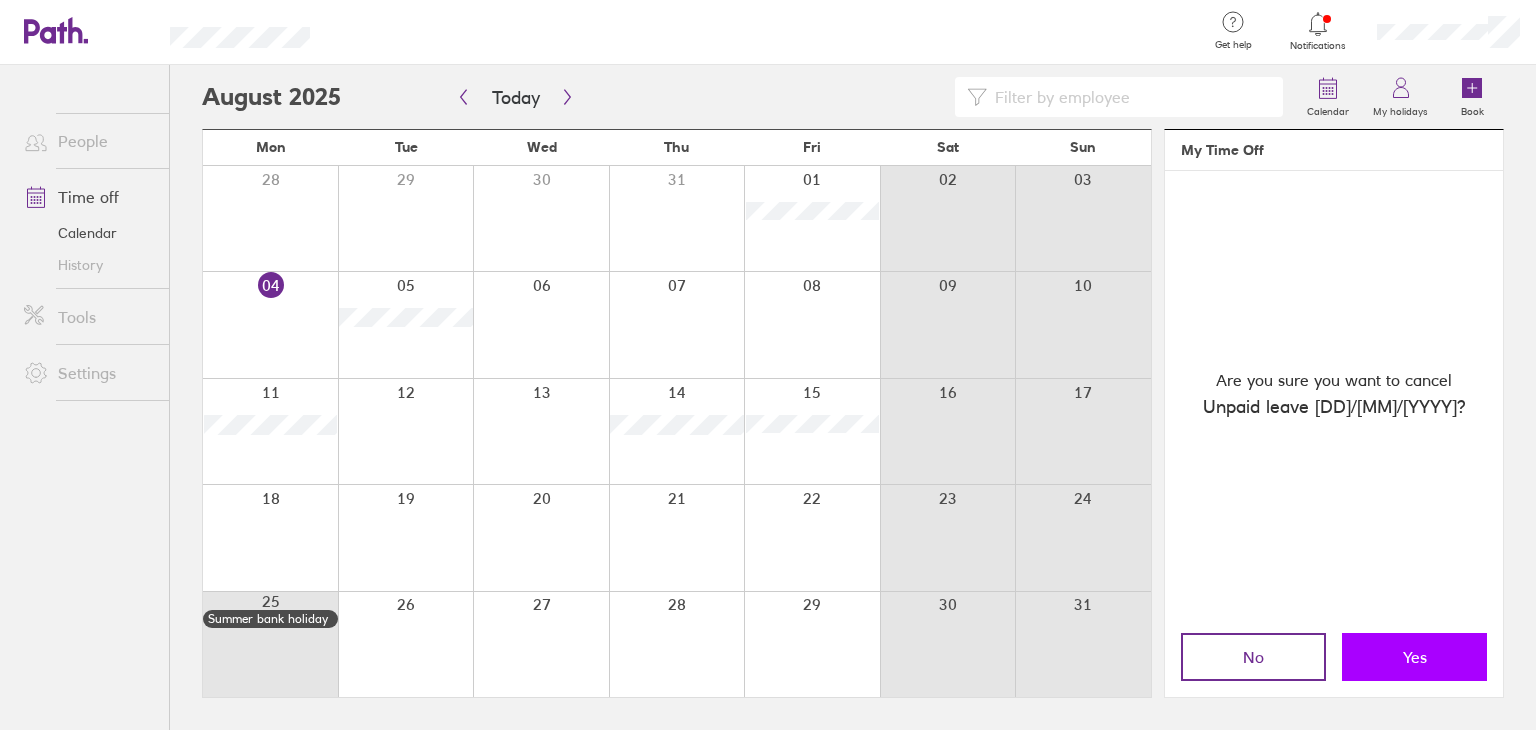 click on "Yes" at bounding box center [1414, 657] 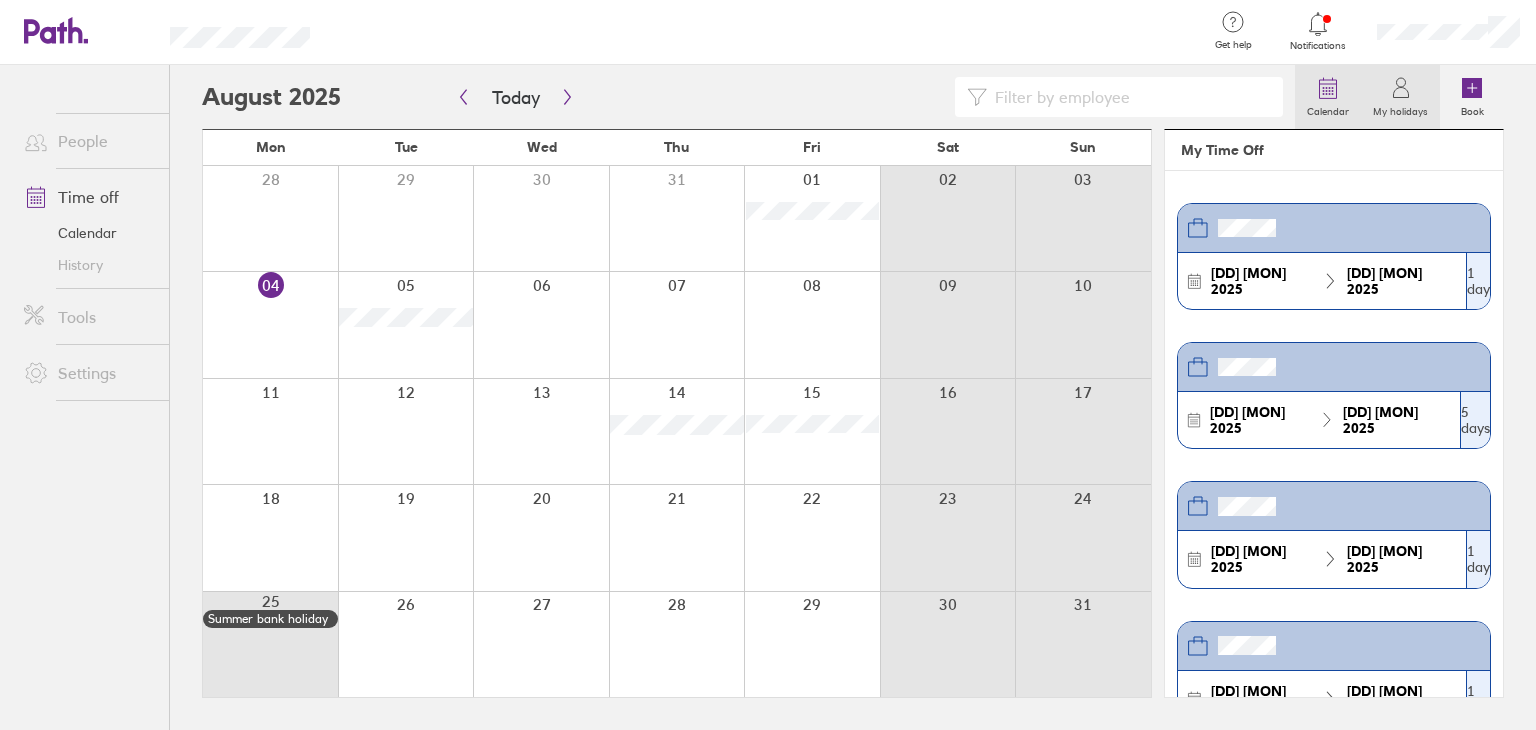 click on "Calendar" at bounding box center [1328, 109] 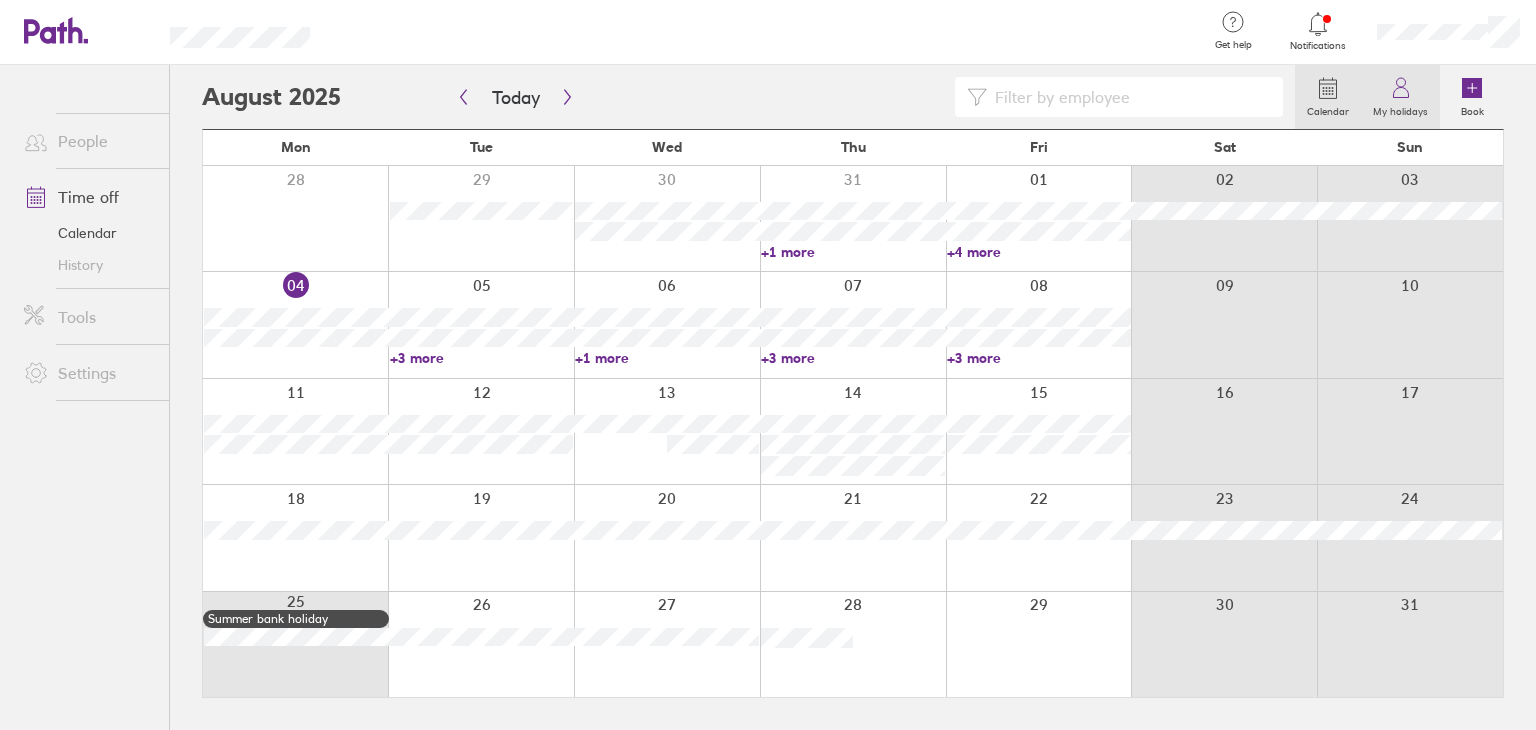 click on "My holidays" at bounding box center (1400, 109) 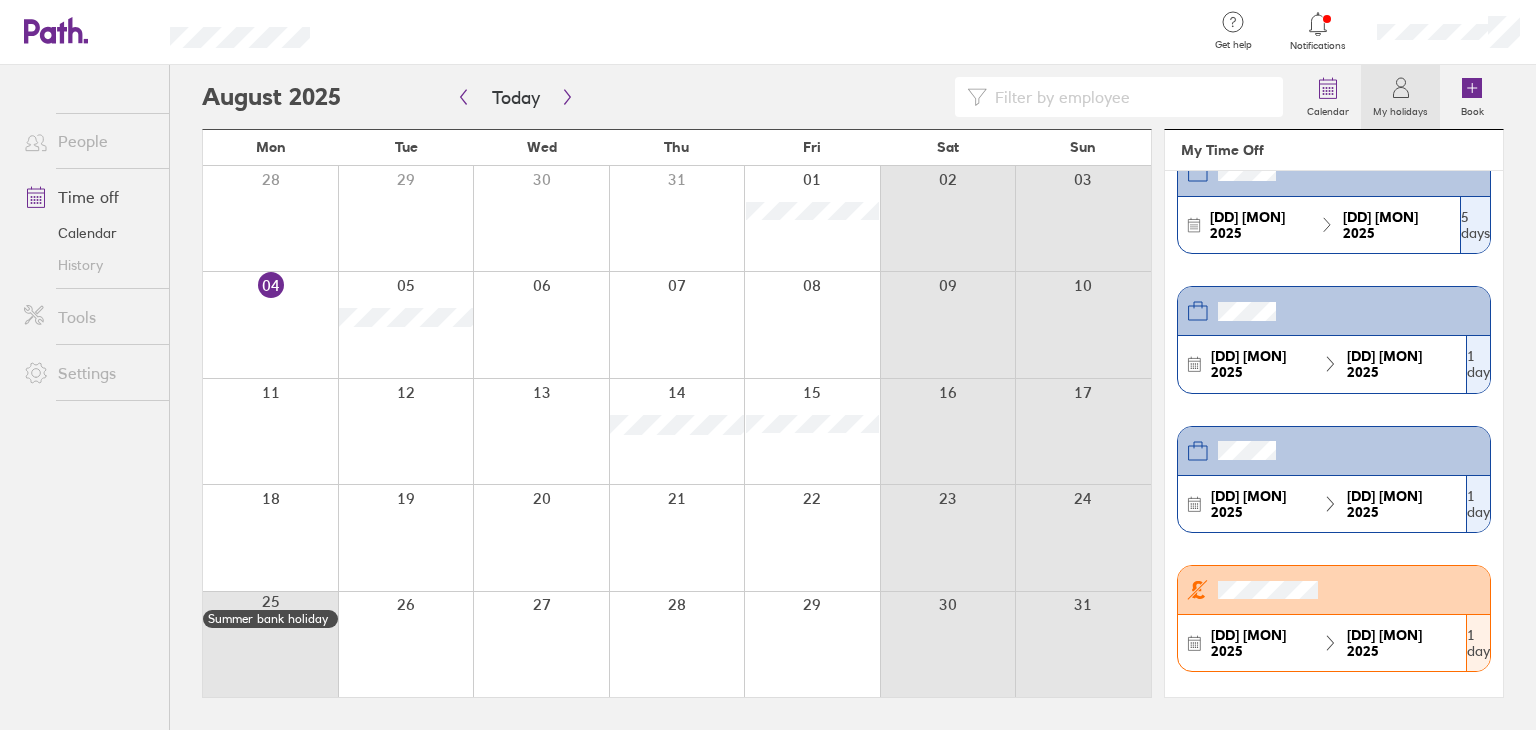 scroll, scrollTop: 0, scrollLeft: 0, axis: both 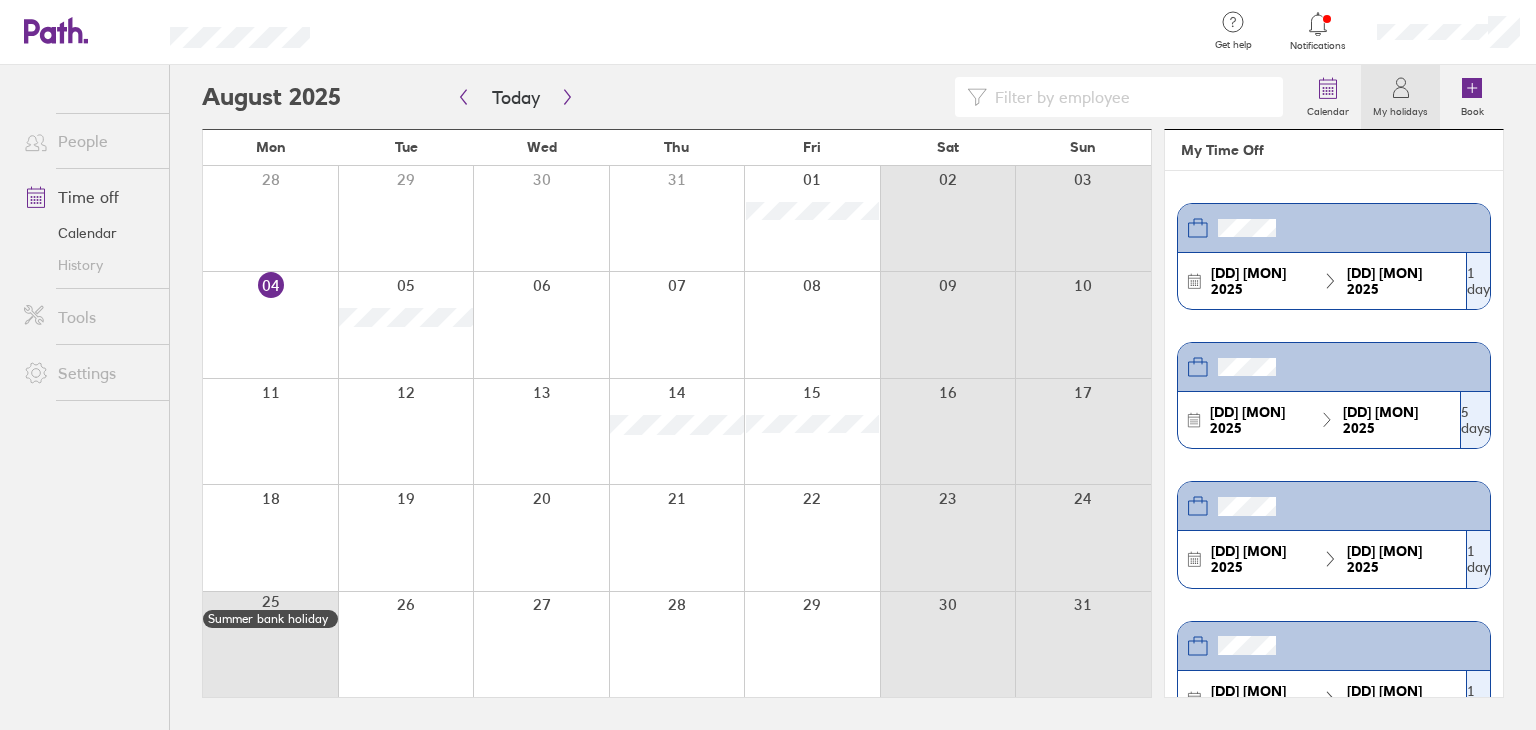 click at bounding box center [270, 431] 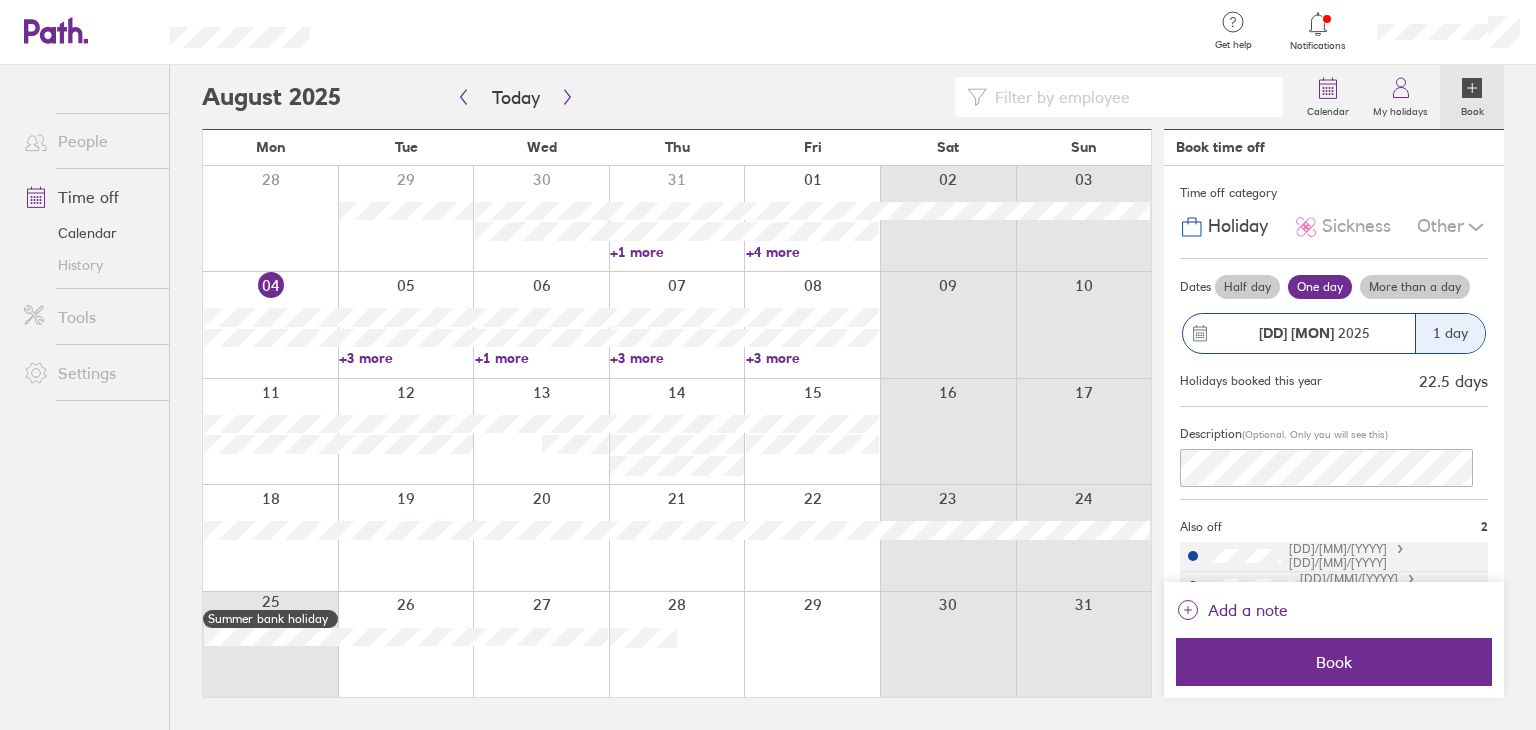 click on "Half day" at bounding box center [1247, 287] 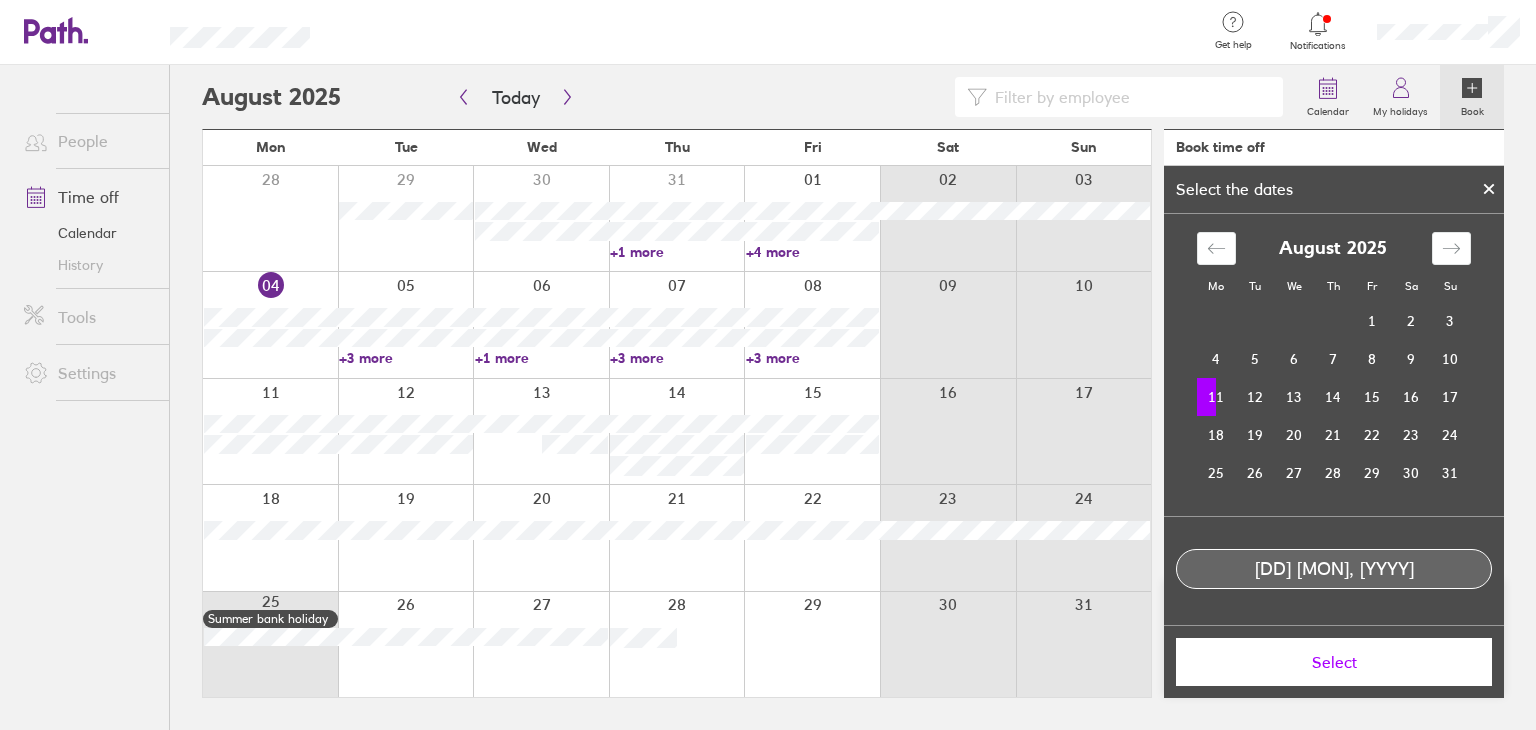 click on "11" at bounding box center (1216, 397) 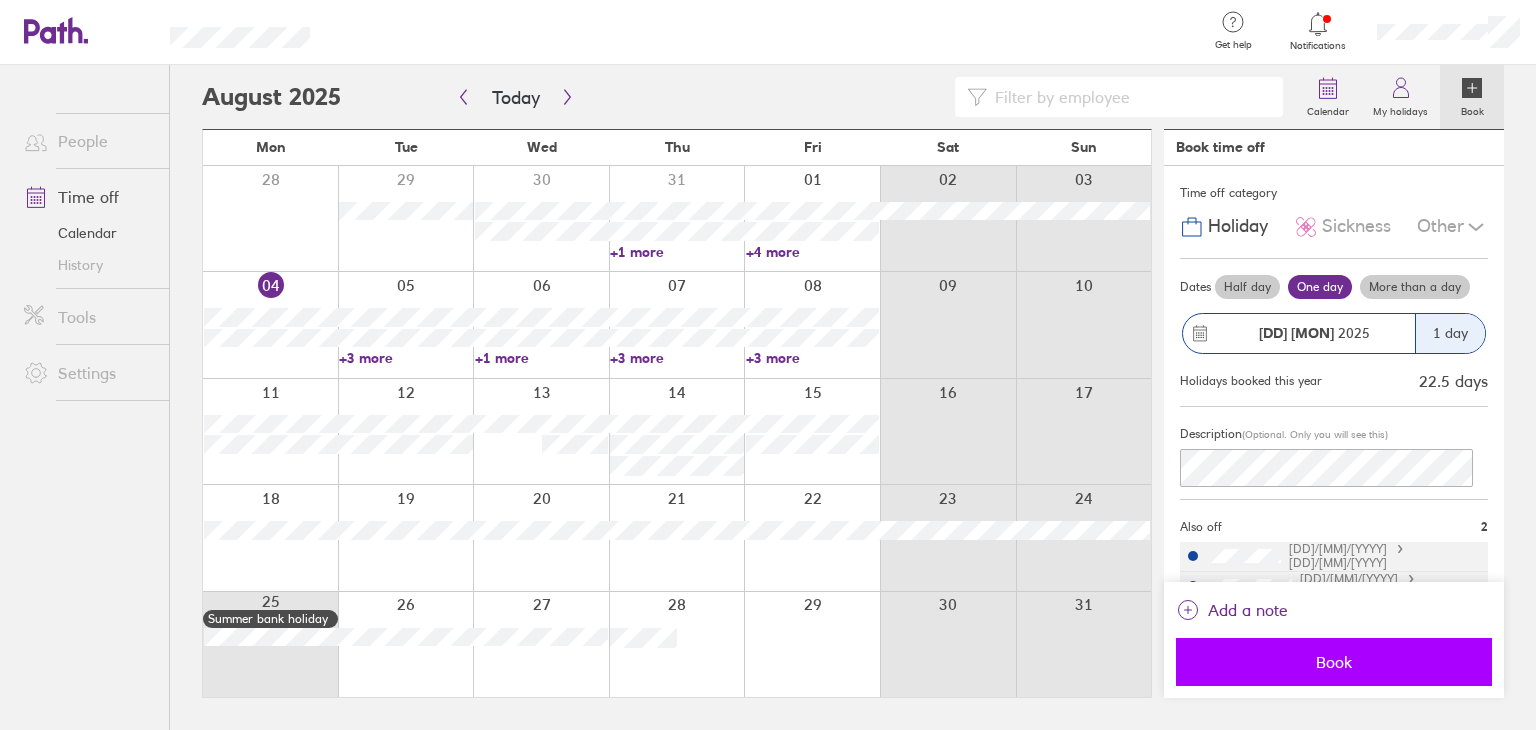click on "Book" at bounding box center (1334, 662) 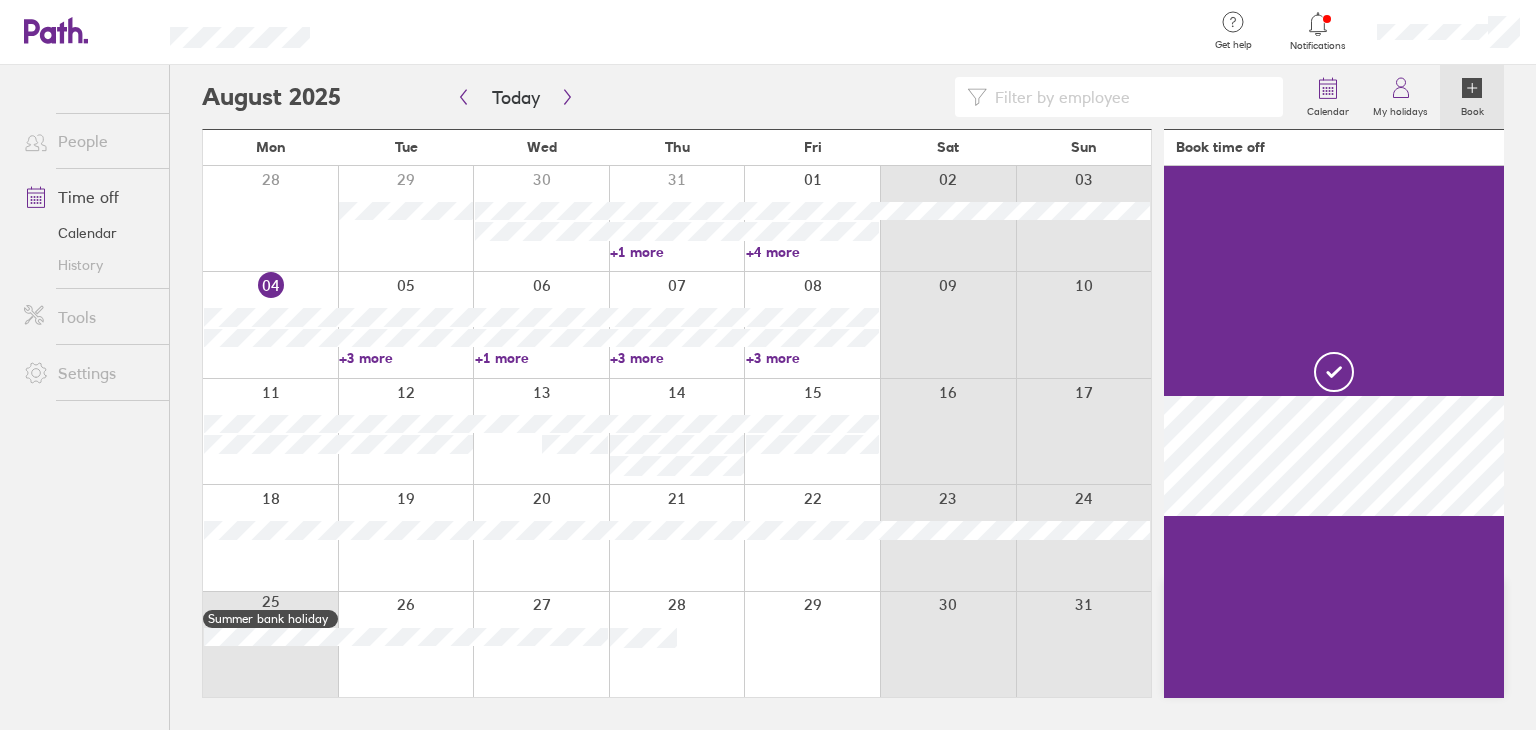 click at bounding box center [812, 537] 